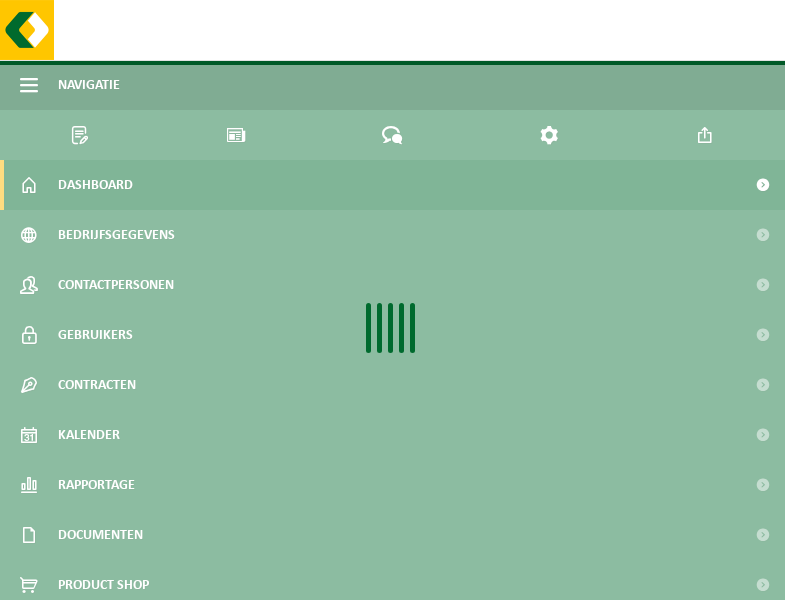 scroll, scrollTop: 0, scrollLeft: 0, axis: both 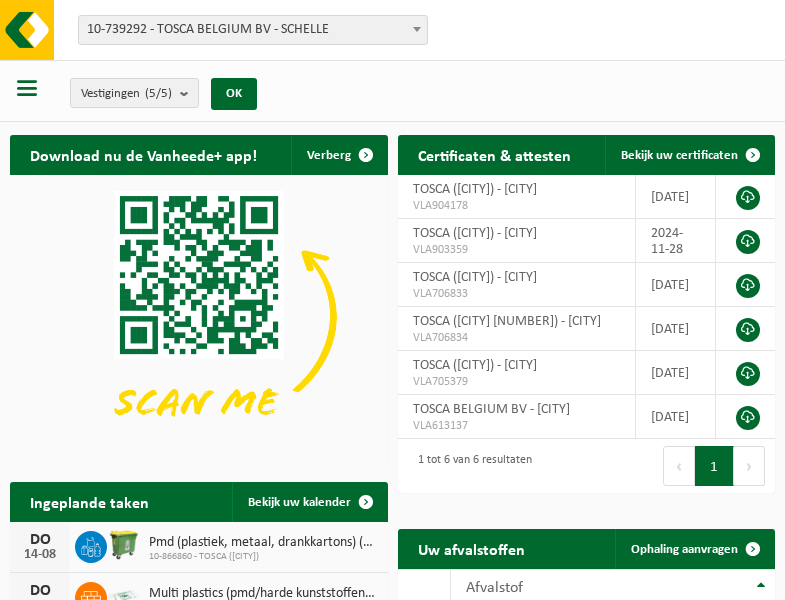click at bounding box center (417, 29) 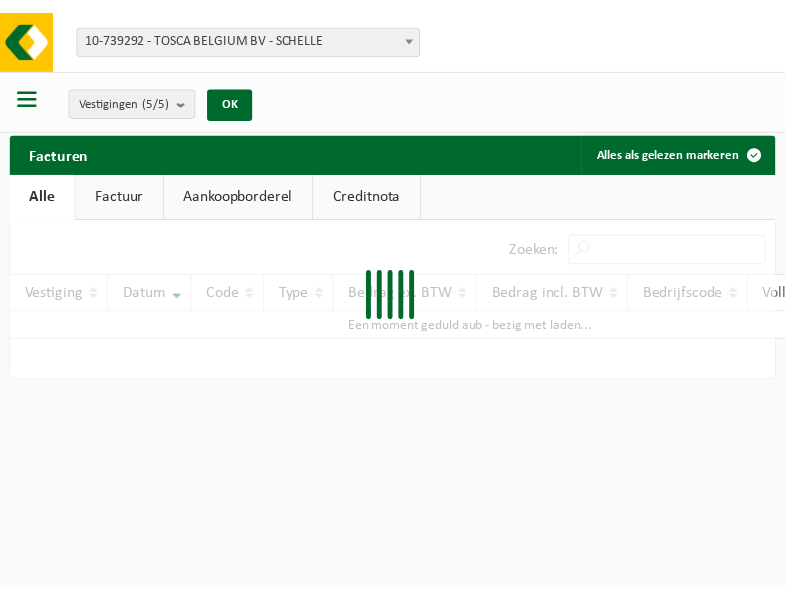 scroll, scrollTop: 0, scrollLeft: 0, axis: both 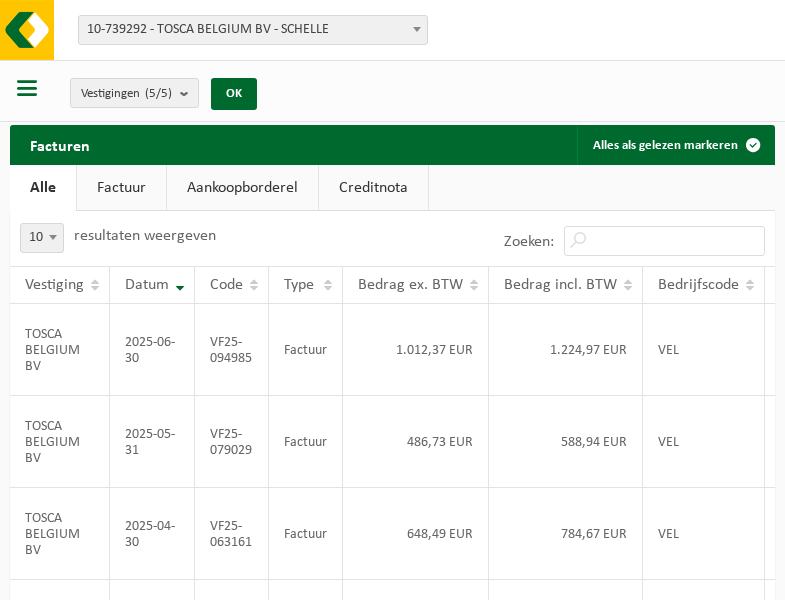 click at bounding box center (417, 29) 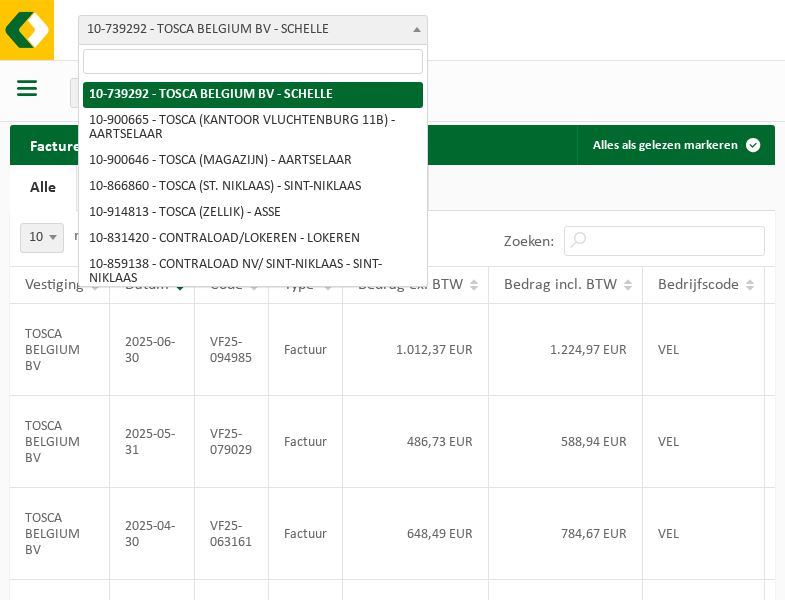 select on "119212" 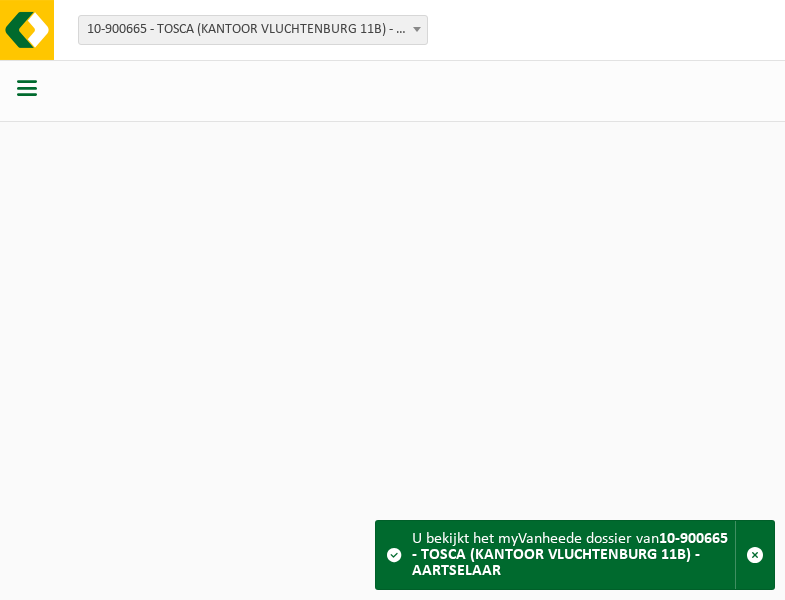 scroll, scrollTop: 0, scrollLeft: 0, axis: both 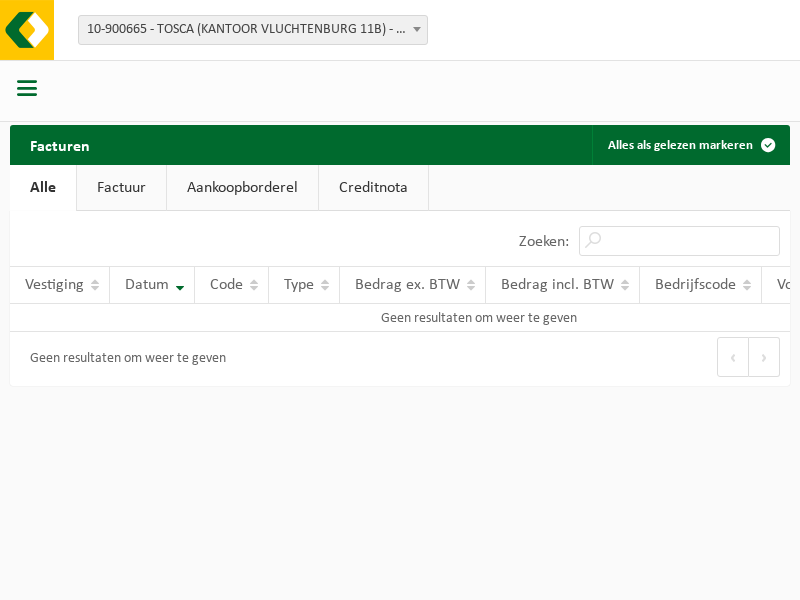 click at bounding box center (417, 29) 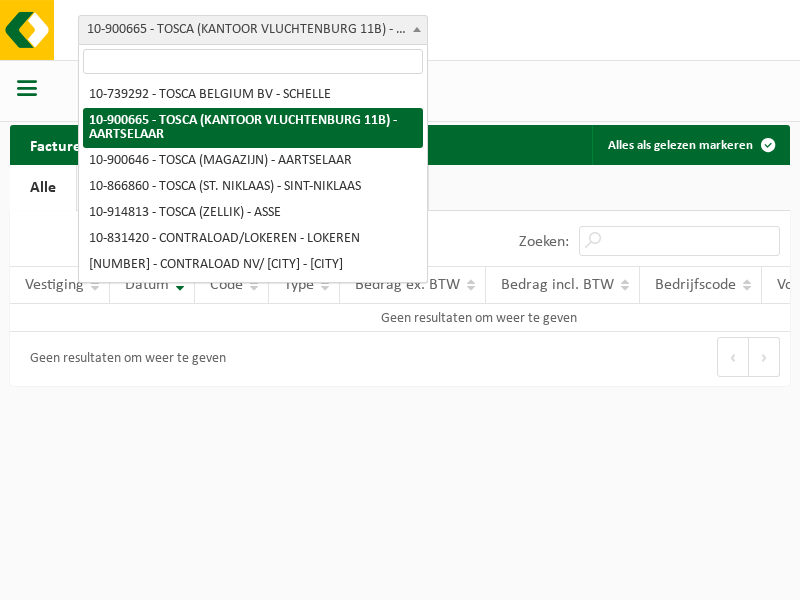 select on "119209" 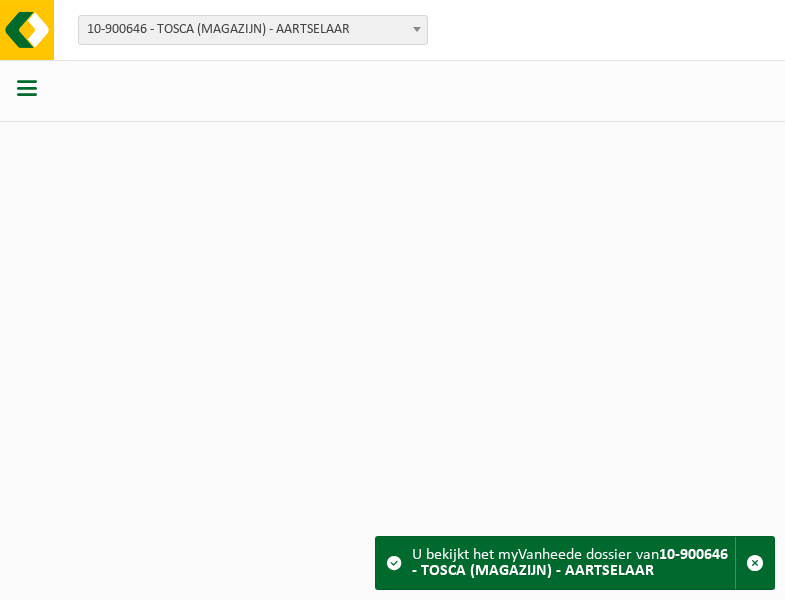 scroll, scrollTop: 0, scrollLeft: 0, axis: both 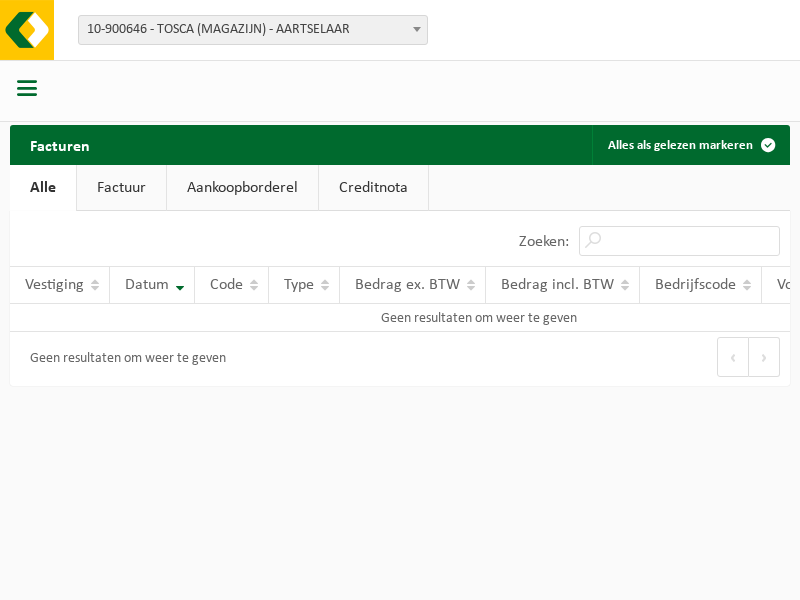 click at bounding box center (417, 29) 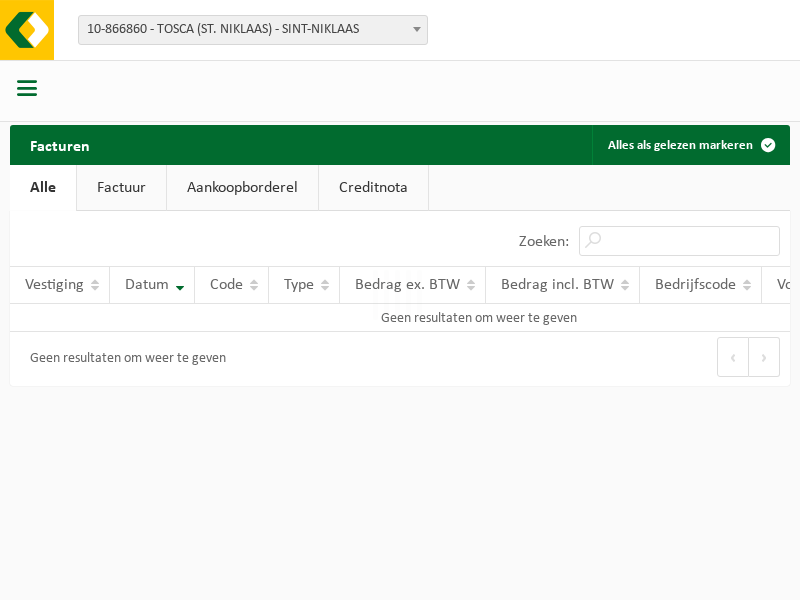 select on "103057" 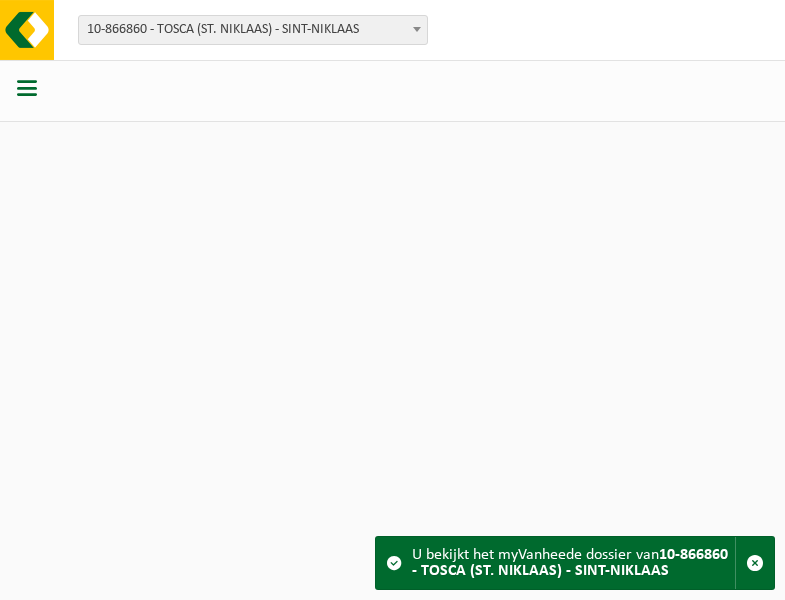 scroll, scrollTop: 0, scrollLeft: 0, axis: both 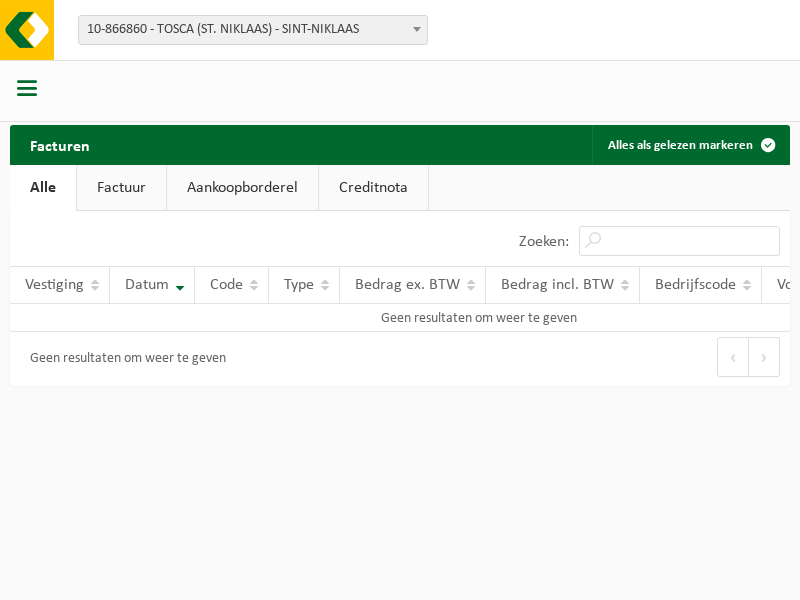 click at bounding box center (417, 29) 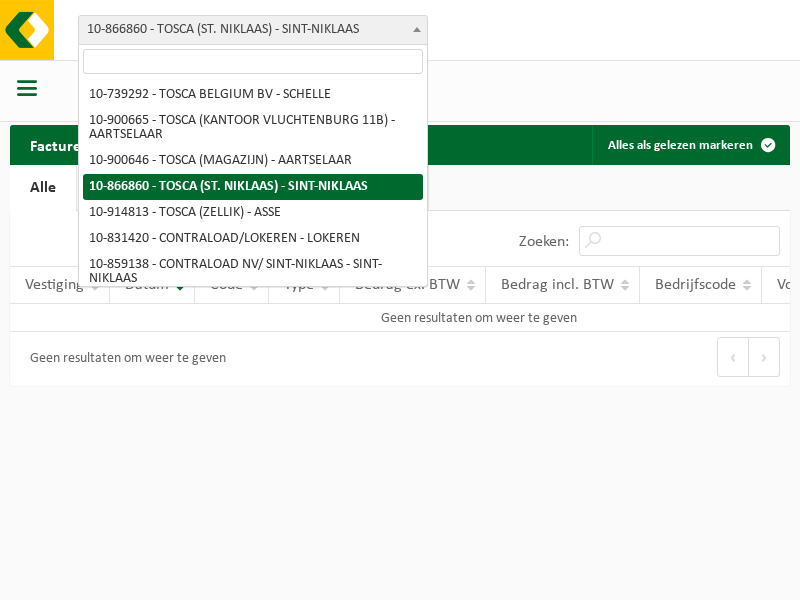 select on "126716" 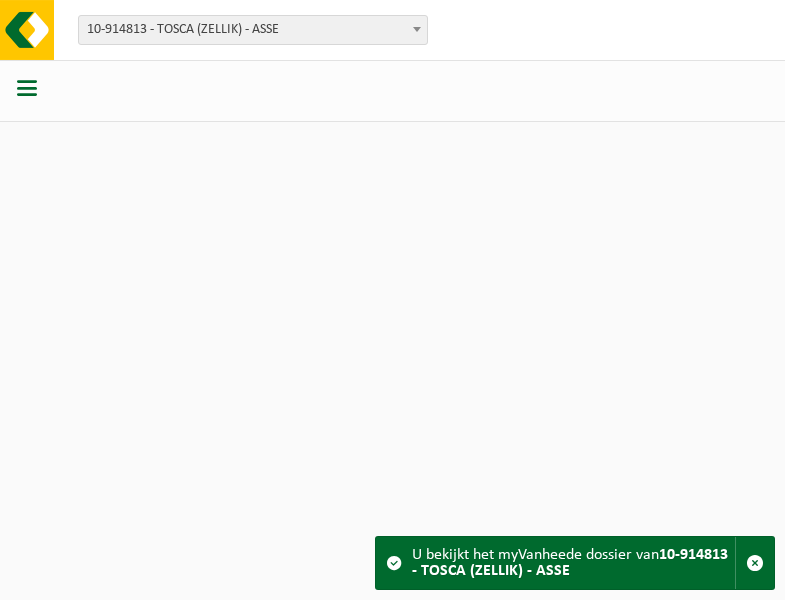 scroll, scrollTop: 0, scrollLeft: 0, axis: both 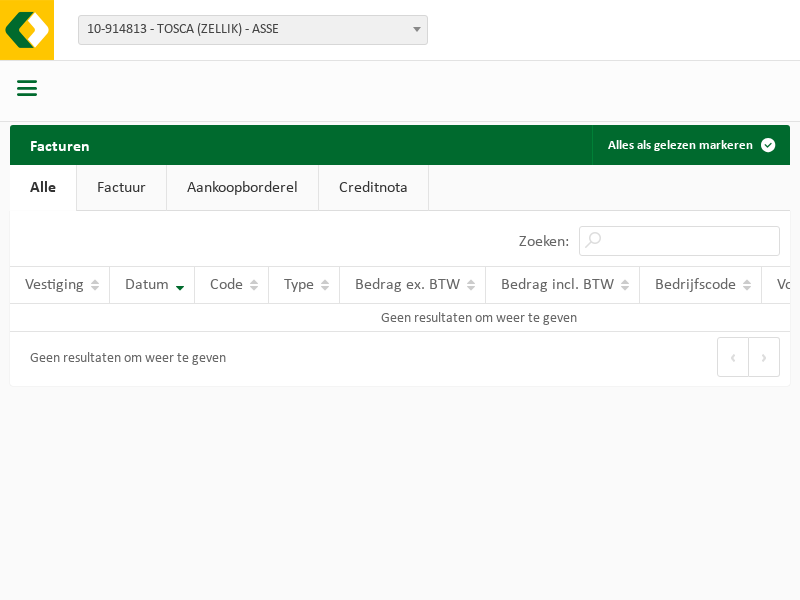 click at bounding box center [417, 29] 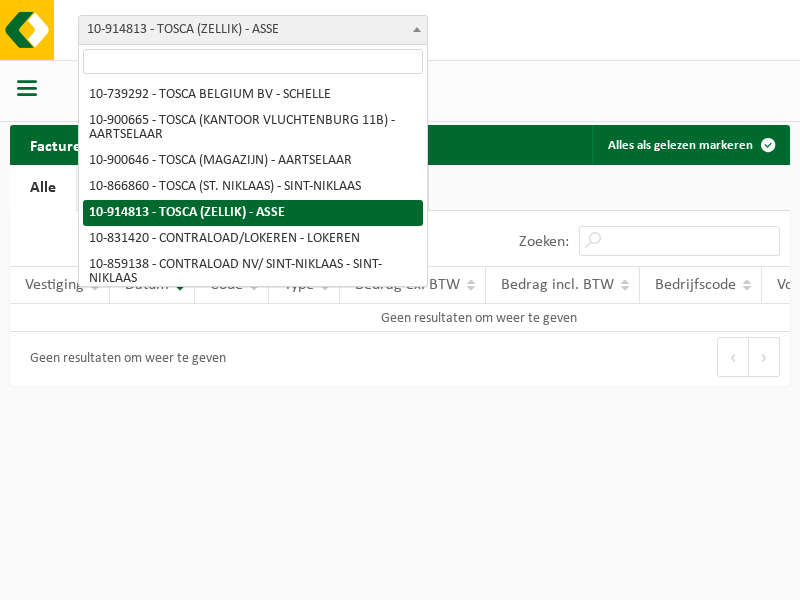 select on "88625" 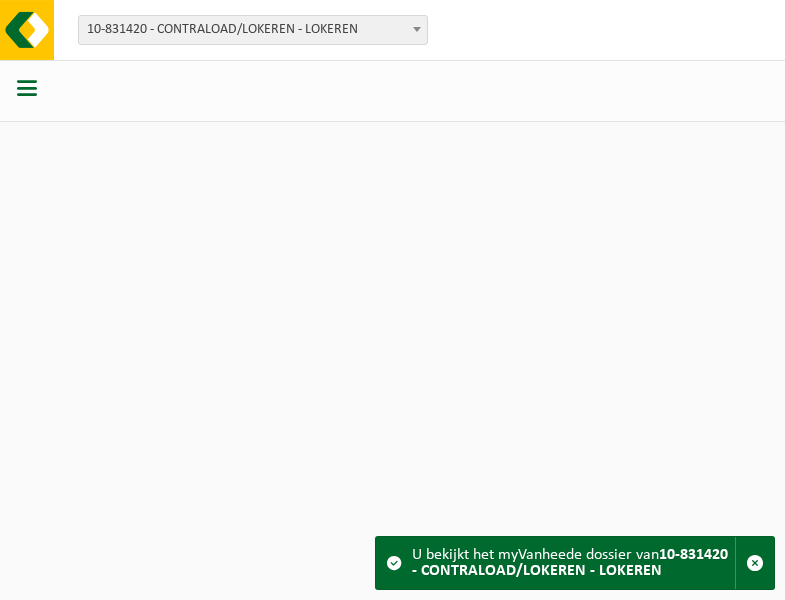 scroll, scrollTop: 0, scrollLeft: 0, axis: both 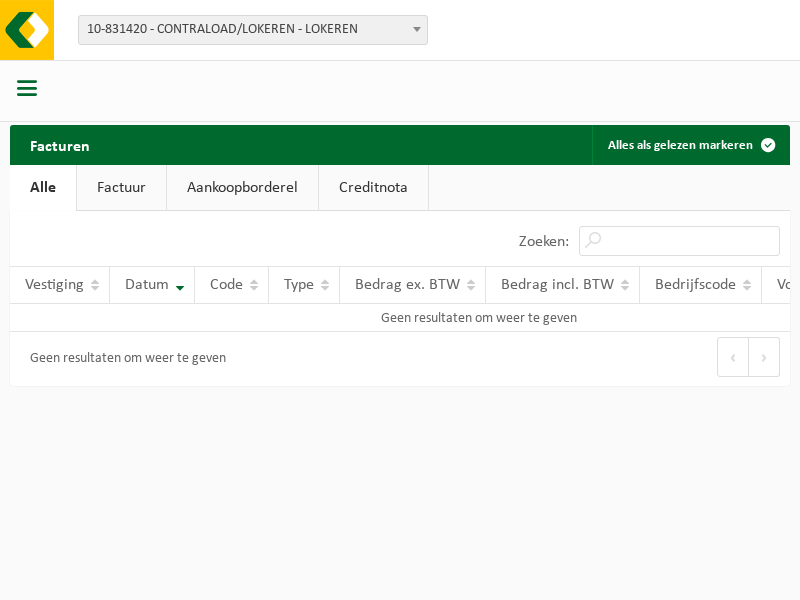 click at bounding box center (417, 29) 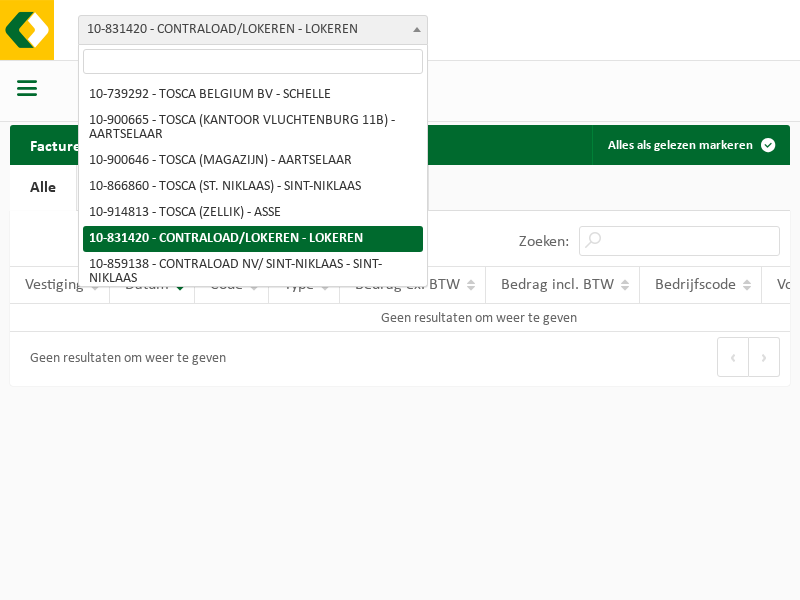 select on "99558" 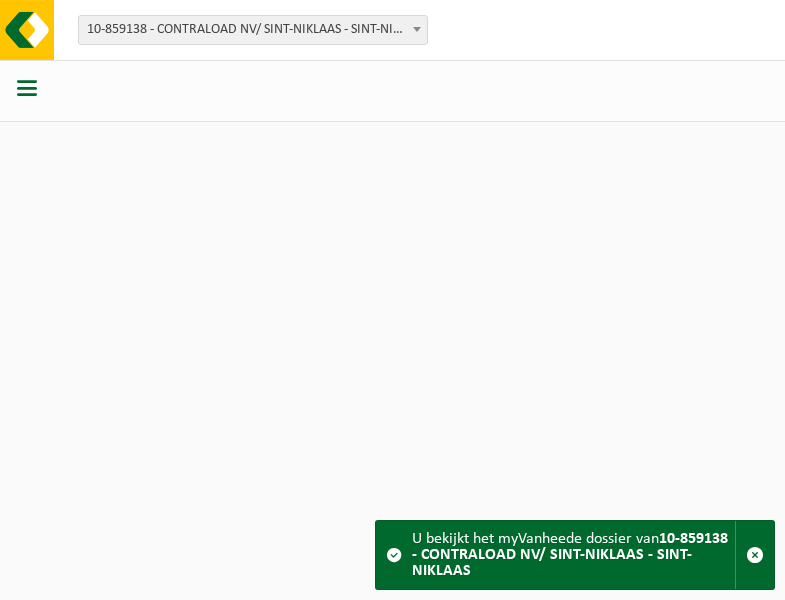 scroll, scrollTop: 0, scrollLeft: 0, axis: both 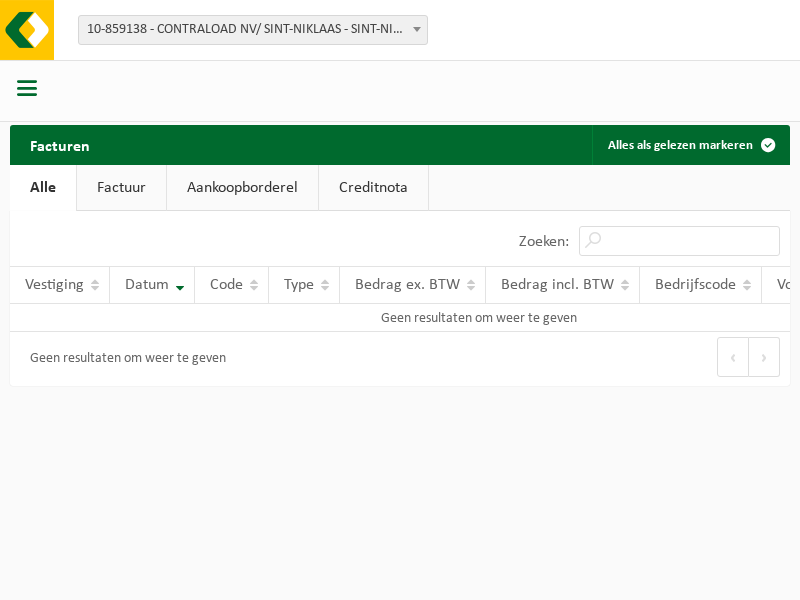 click at bounding box center [417, 29] 